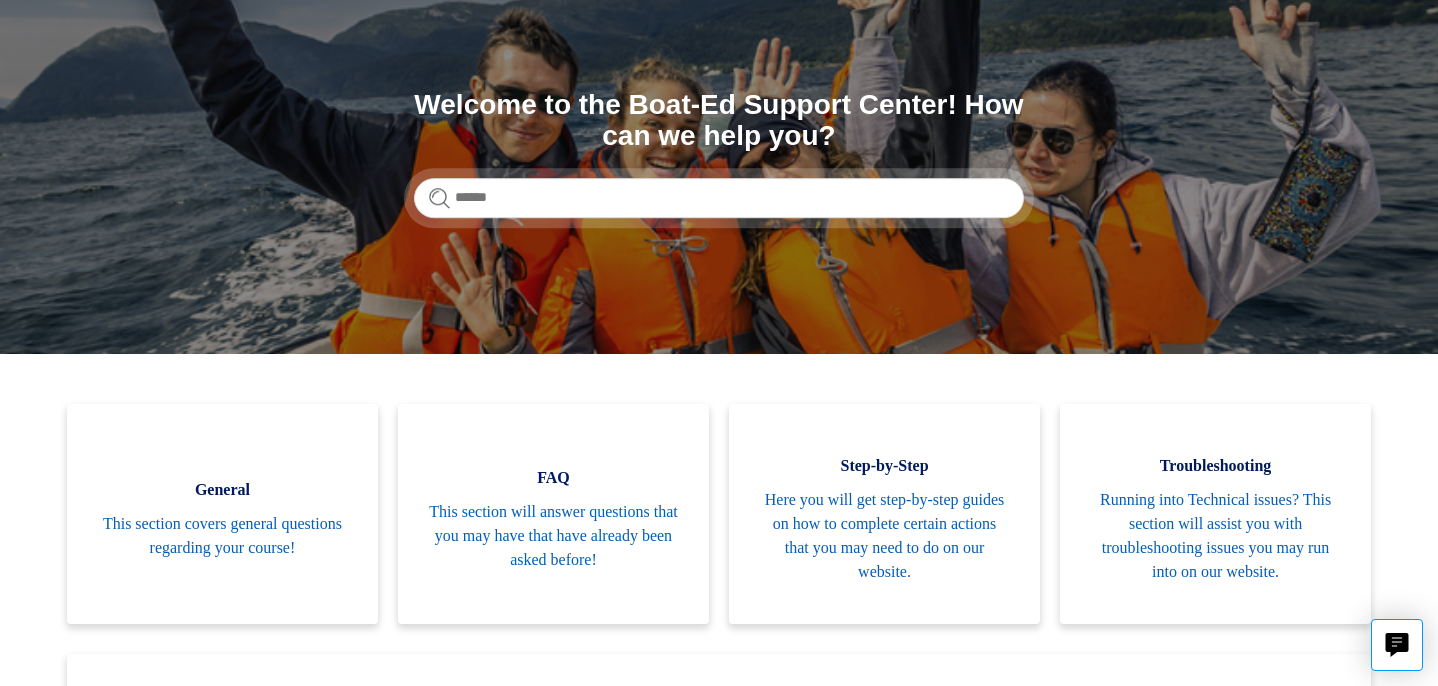 scroll, scrollTop: 178, scrollLeft: 0, axis: vertical 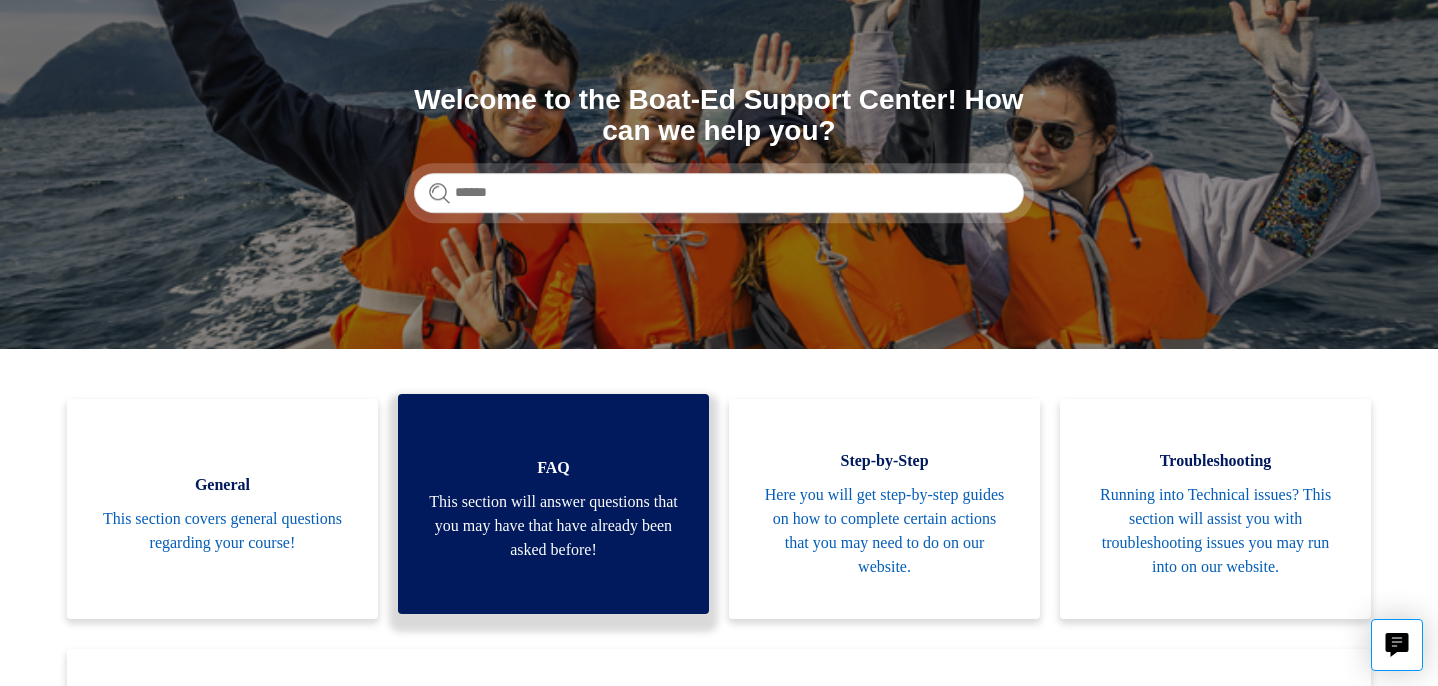 click on "This section will answer questions that you may have that have already been asked before!" at bounding box center (553, 526) 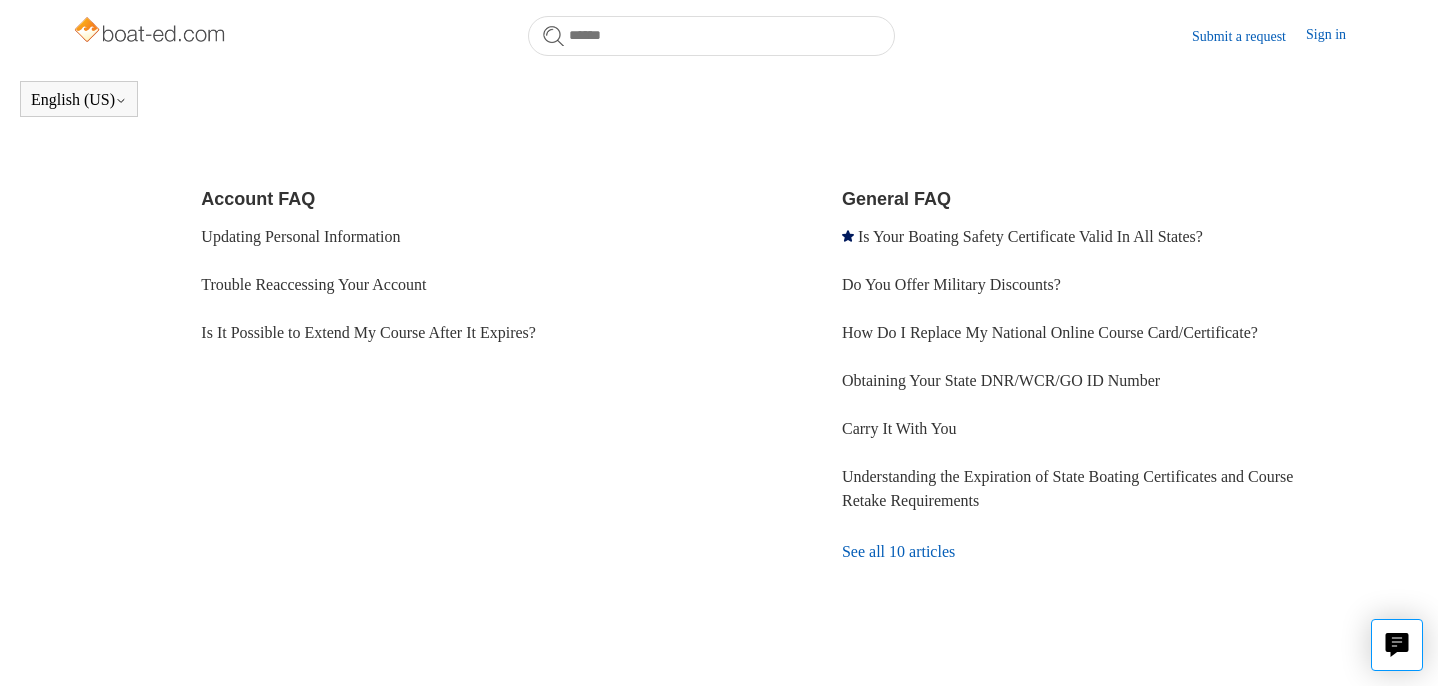 scroll, scrollTop: 619, scrollLeft: 0, axis: vertical 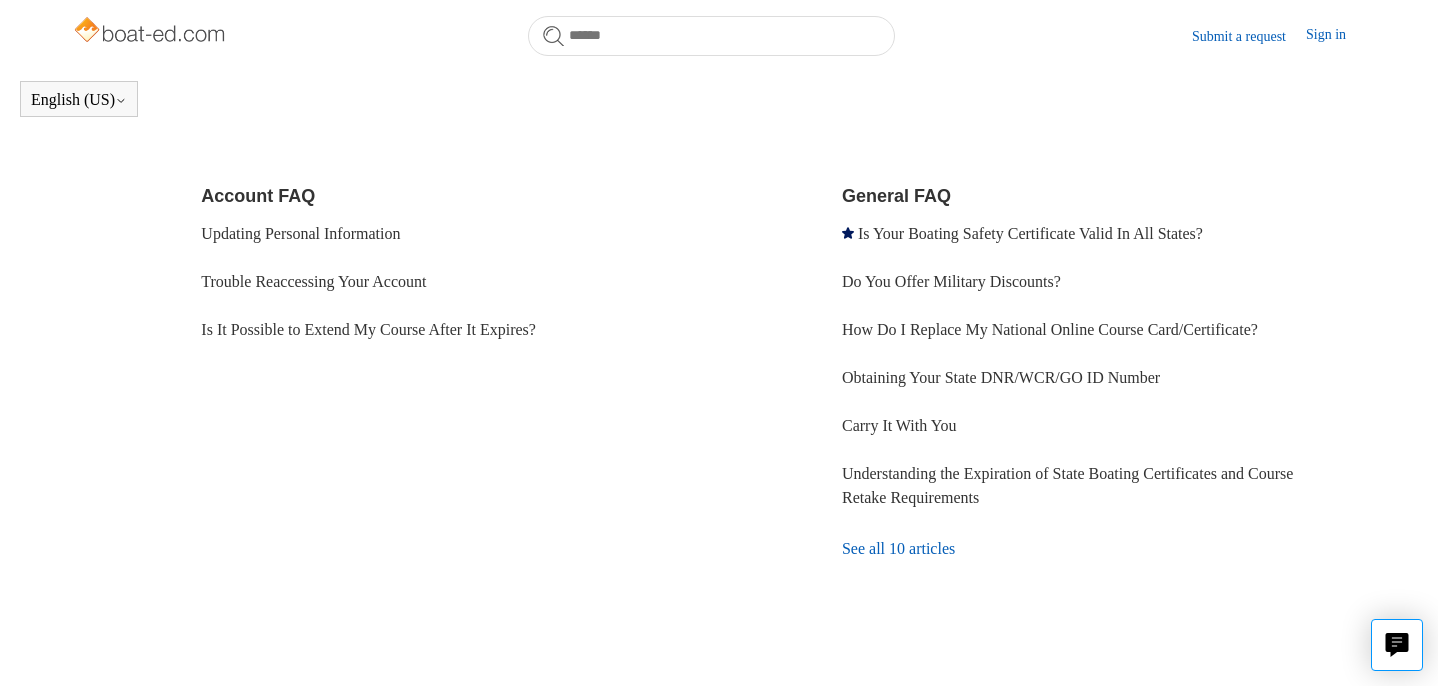 click on "See all 10 articles" at bounding box center (1104, 549) 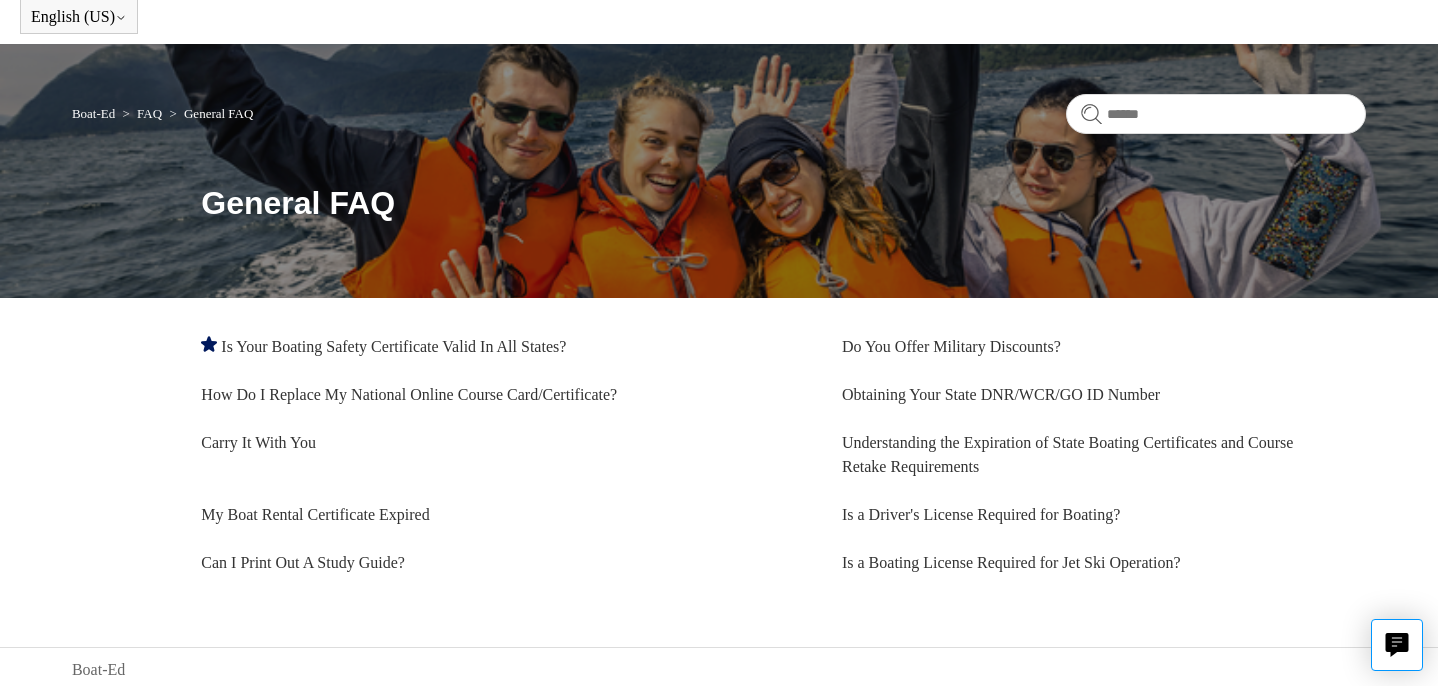 scroll, scrollTop: 89, scrollLeft: 0, axis: vertical 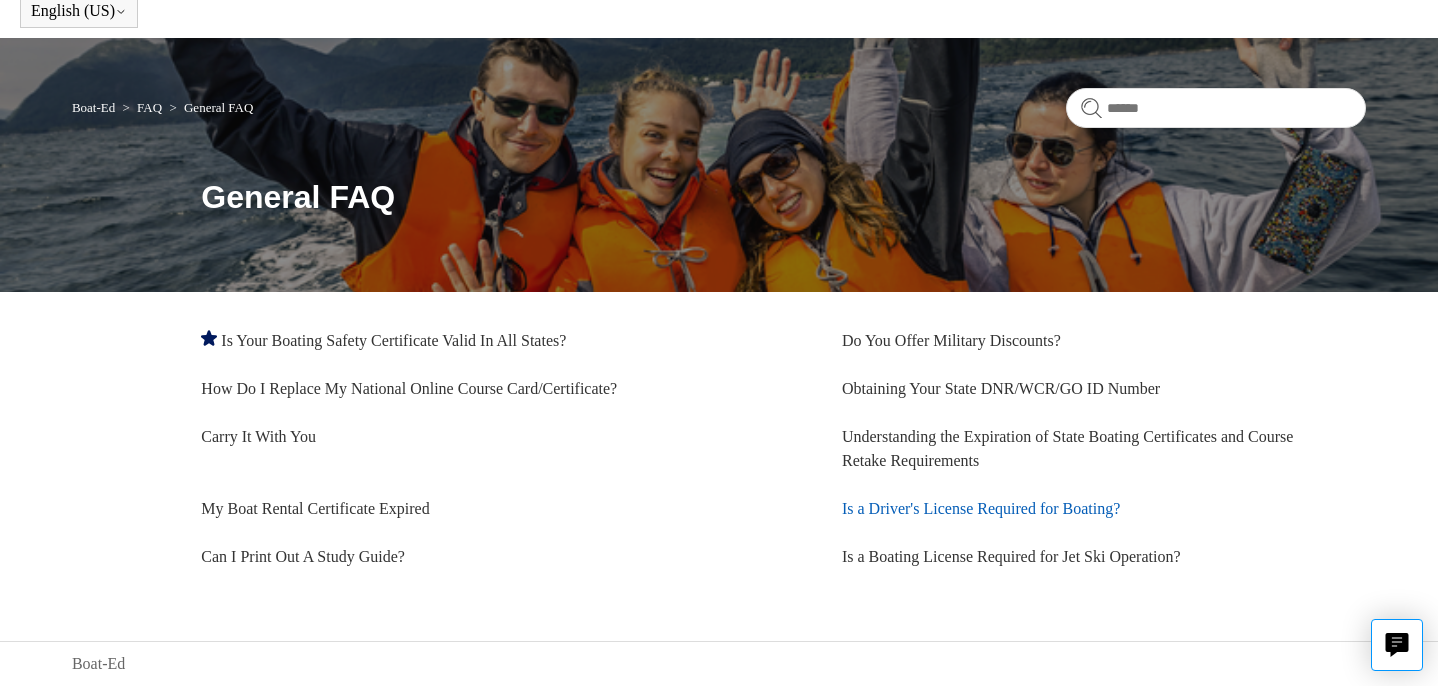 click on "Is a Driver's License Required for Boating?" at bounding box center (981, 508) 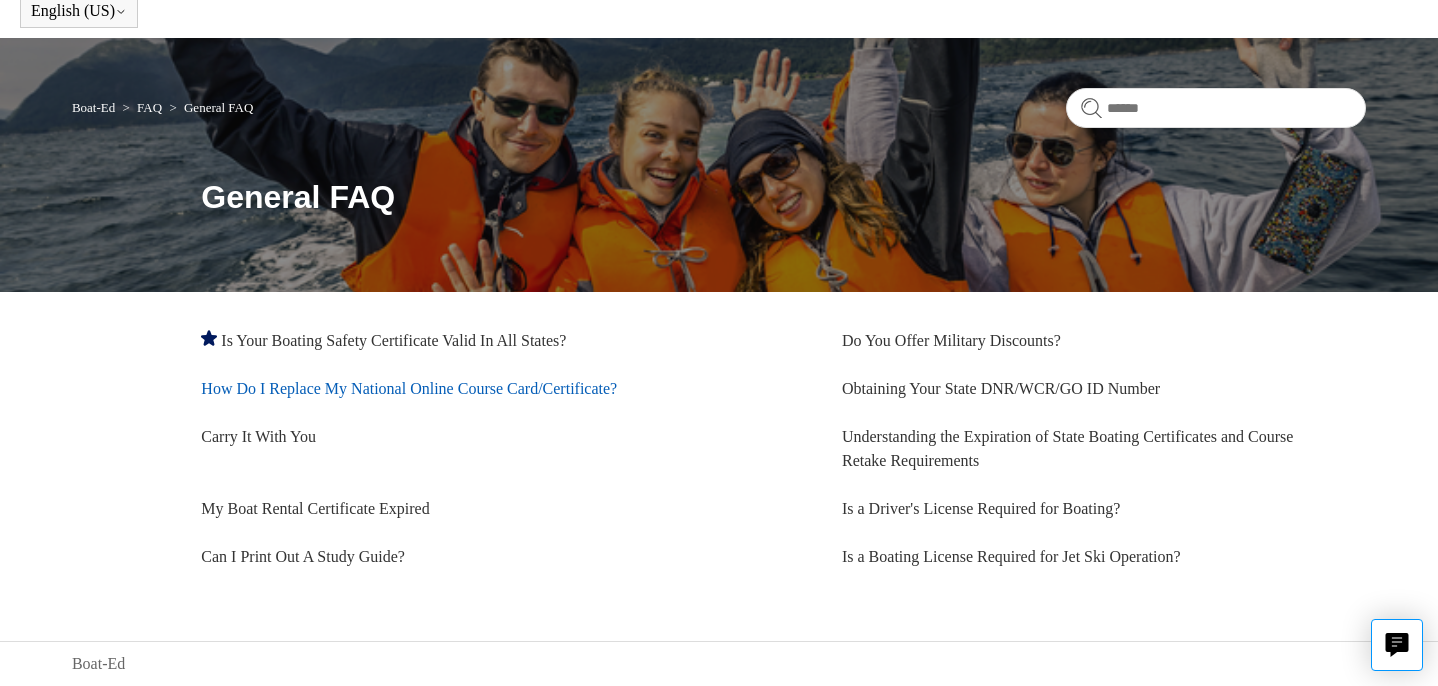 click on "How Do I Replace My National Online Course Card/Certificate?" at bounding box center [409, 388] 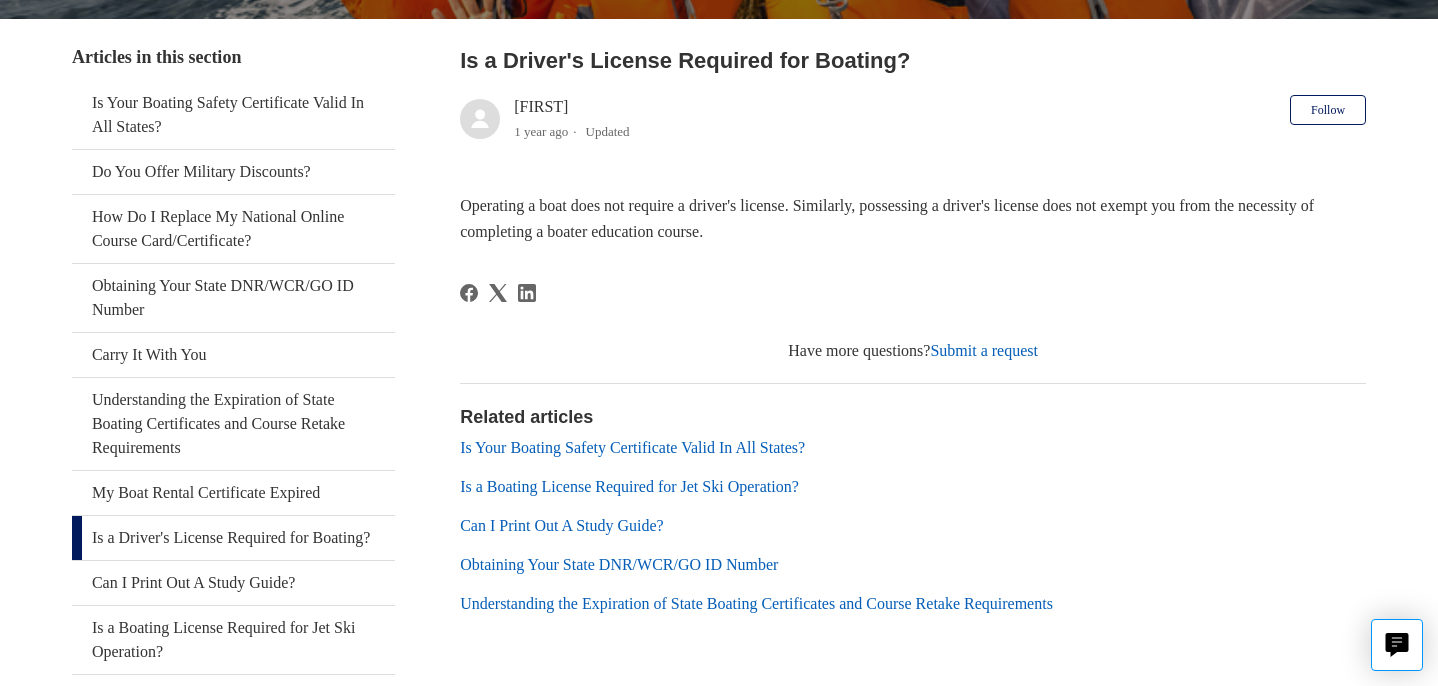 scroll, scrollTop: 366, scrollLeft: 0, axis: vertical 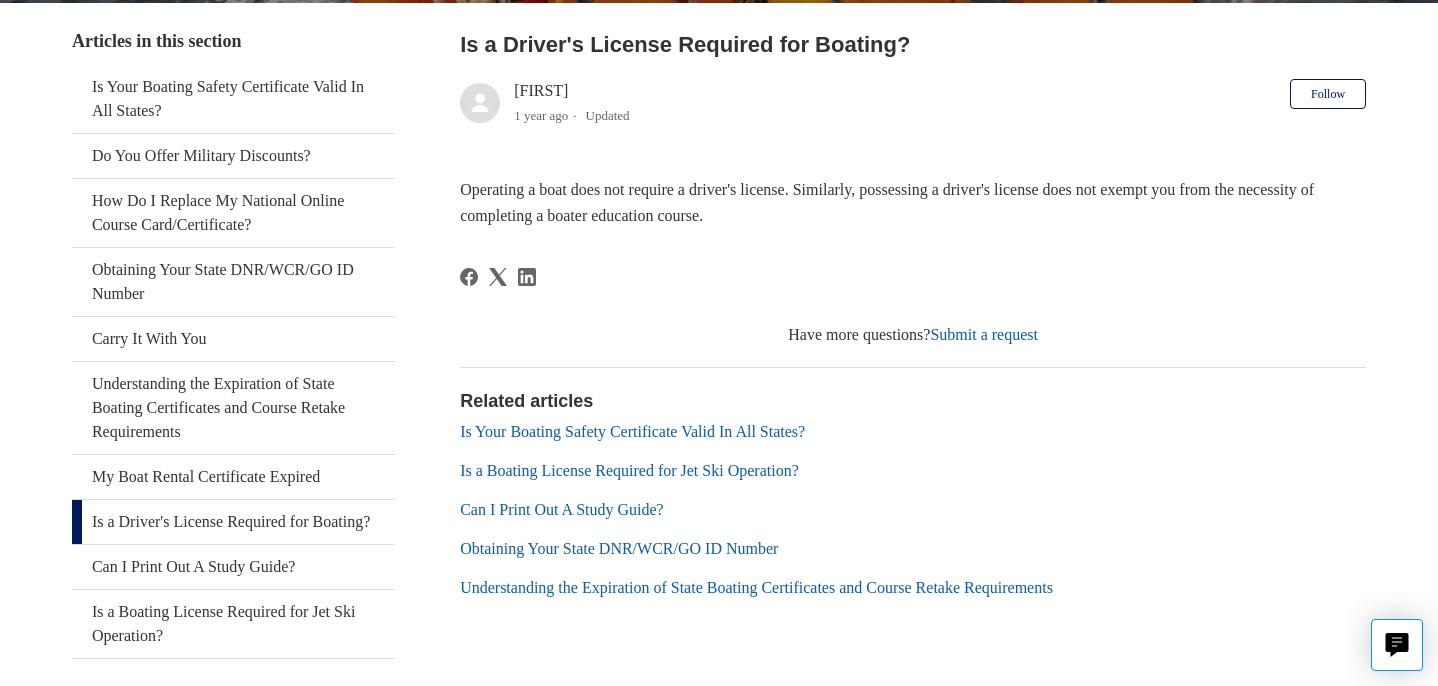click on "Obtaining Your State DNR/WCR/GO ID Number" at bounding box center (619, 548) 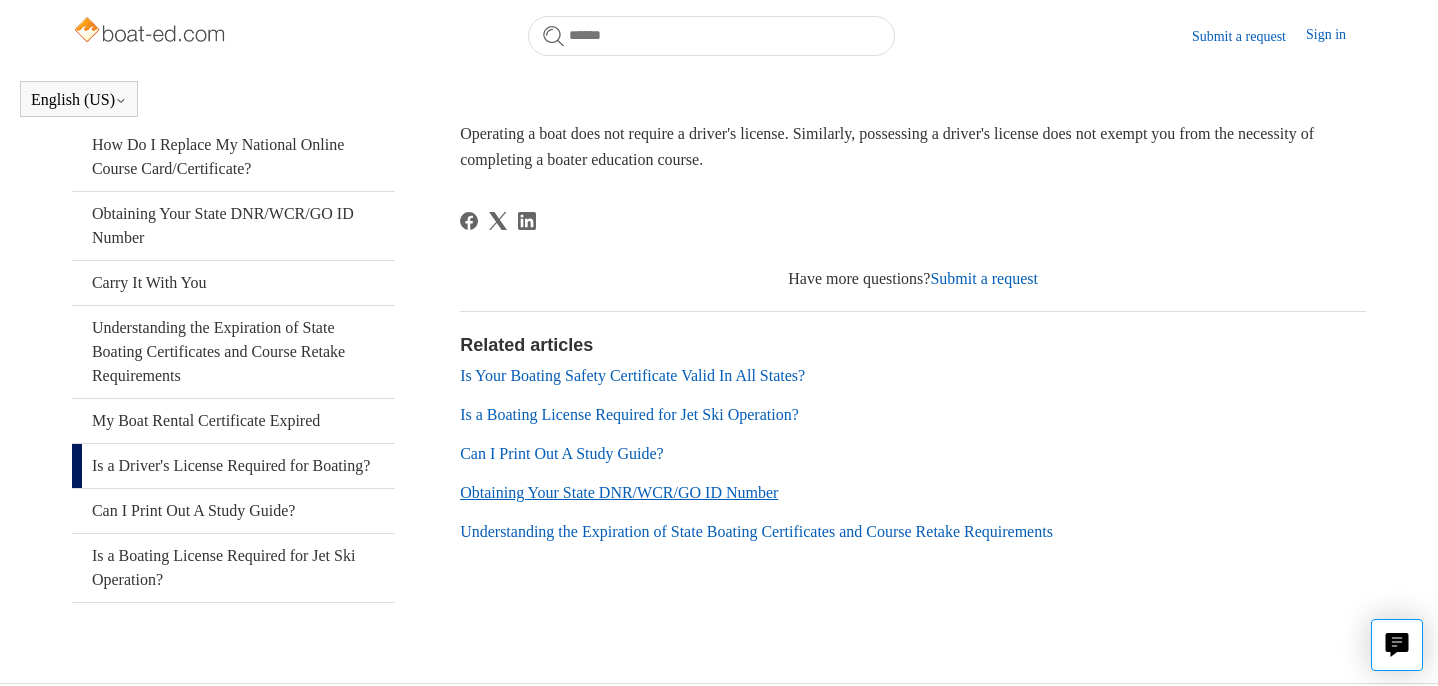 scroll, scrollTop: 437, scrollLeft: 0, axis: vertical 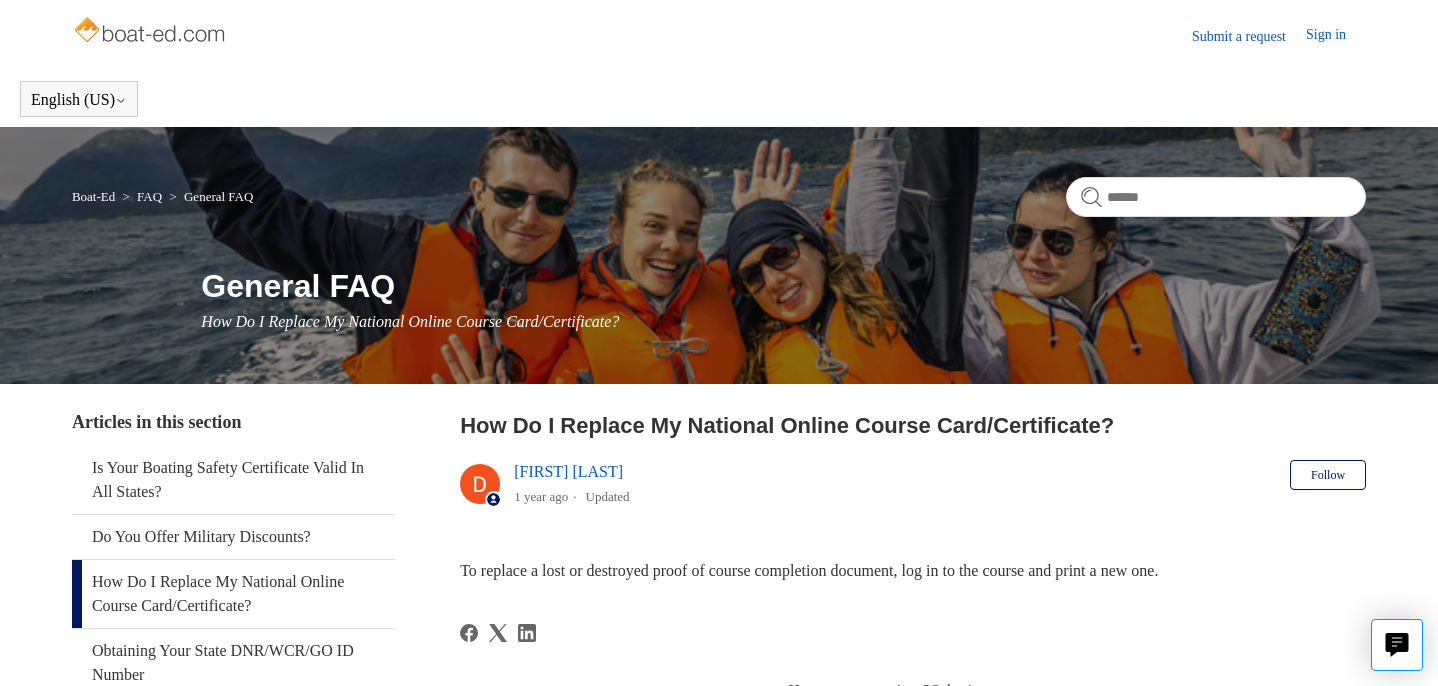 click on "Boat-Ed" at bounding box center [93, 196] 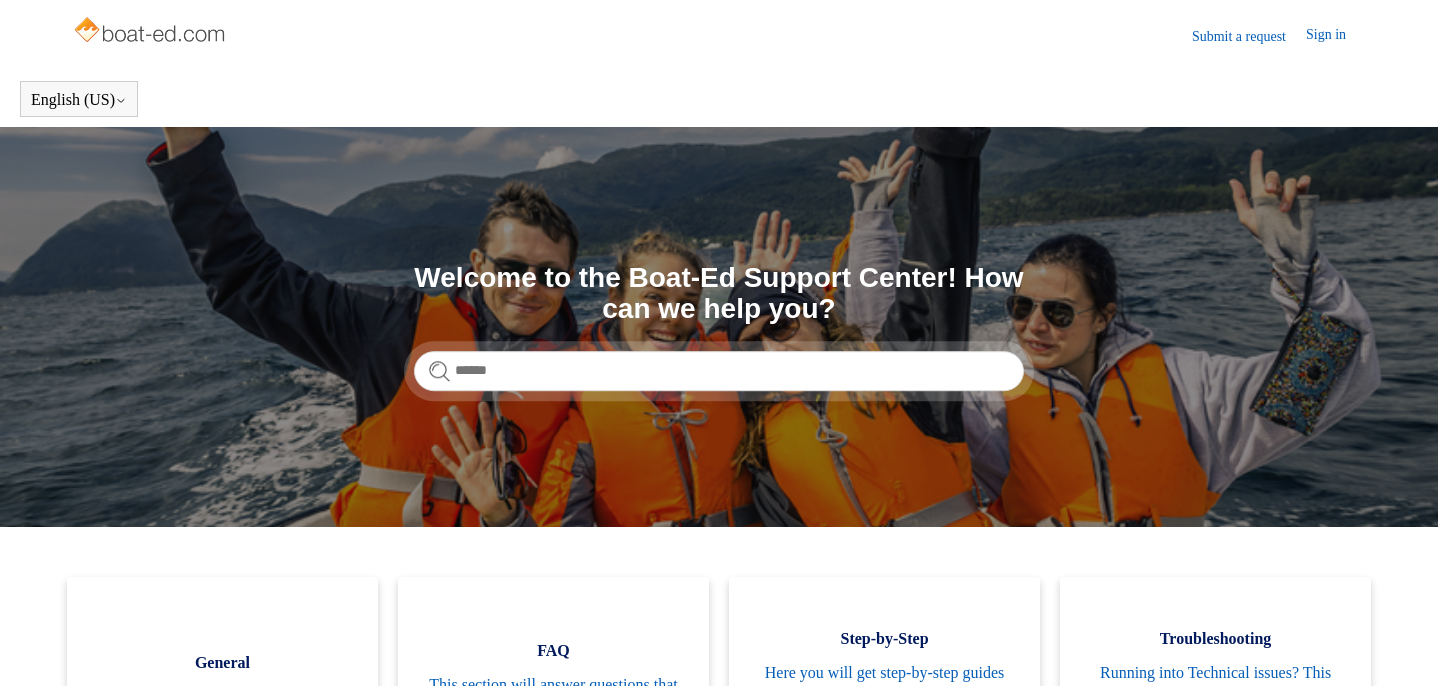 scroll, scrollTop: 0, scrollLeft: 0, axis: both 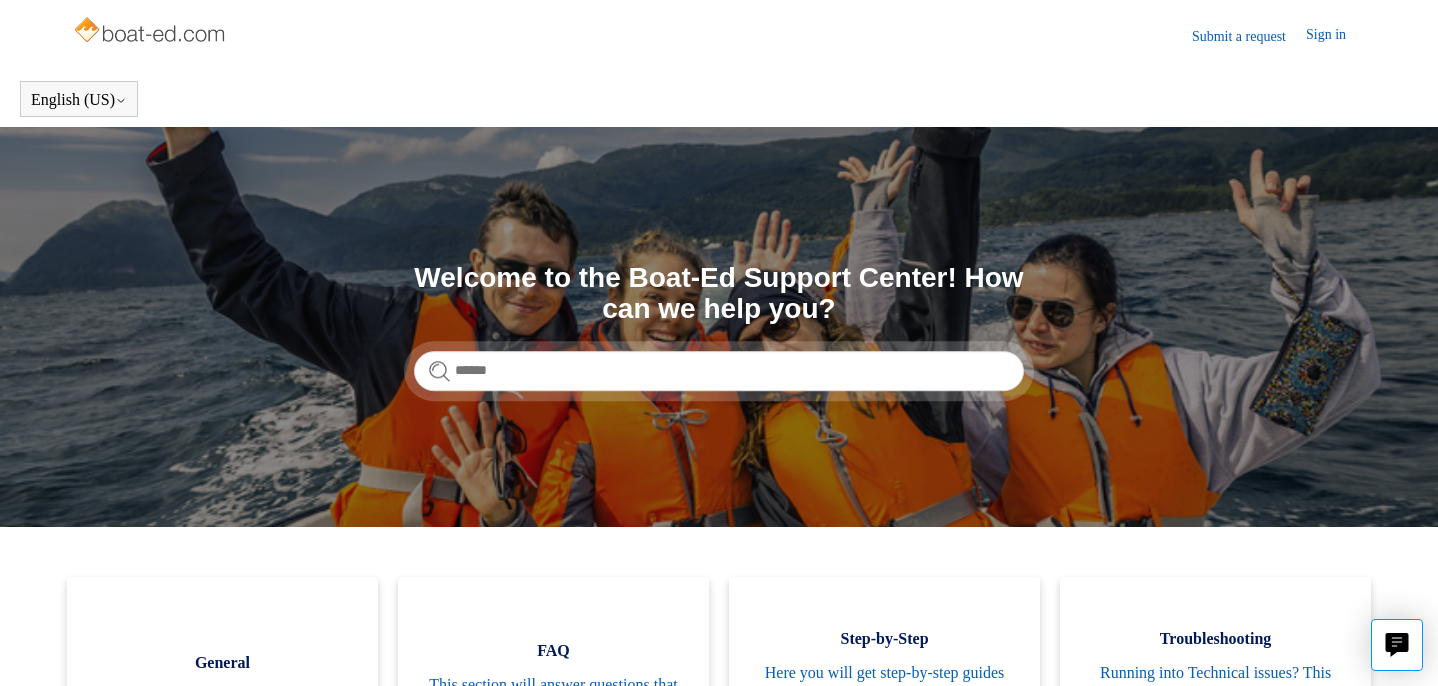 click at bounding box center (151, 32) 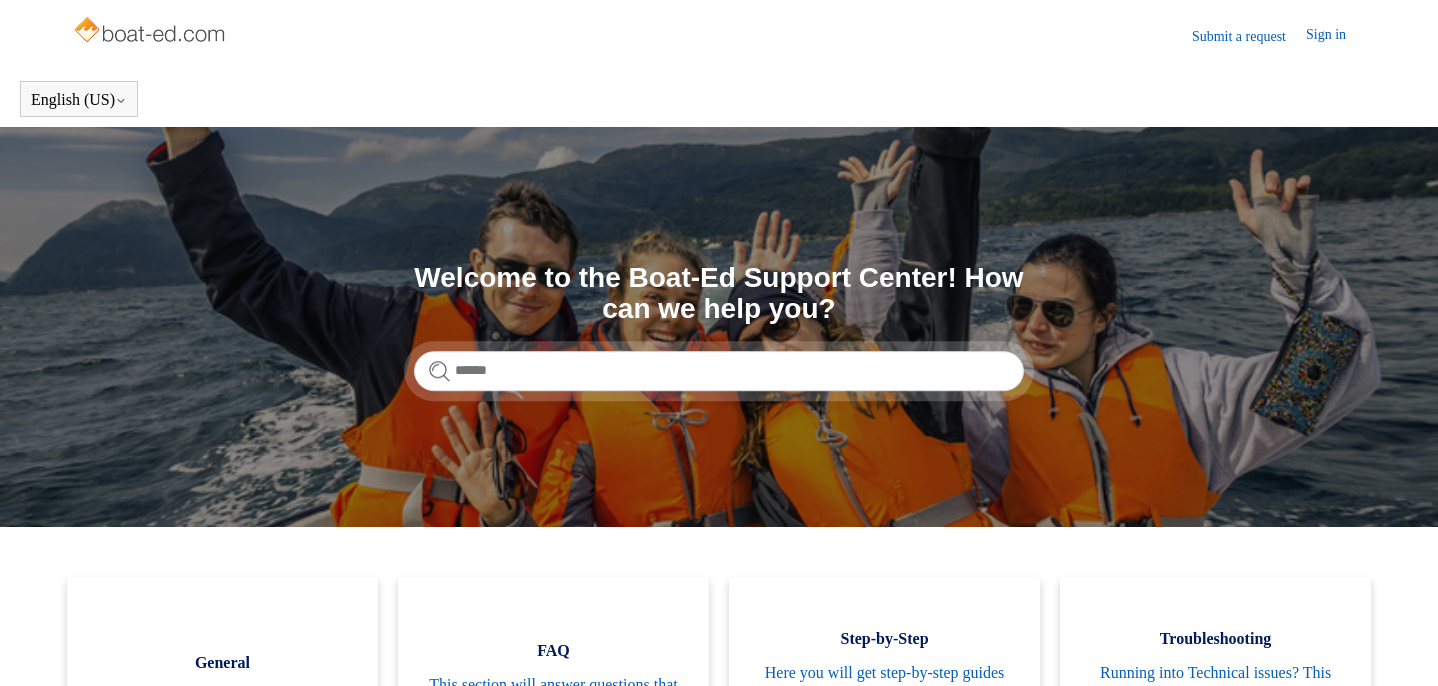 scroll, scrollTop: 0, scrollLeft: 0, axis: both 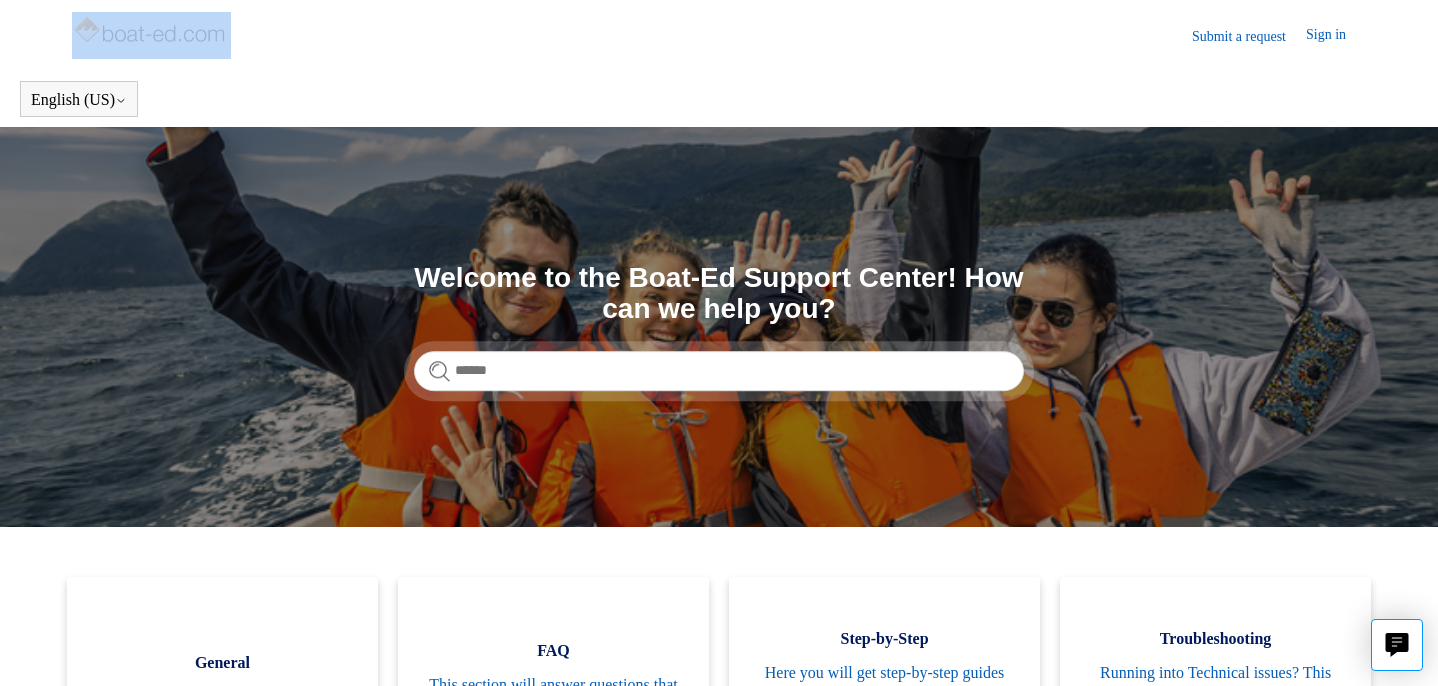 drag, startPoint x: 242, startPoint y: 40, endPoint x: 95, endPoint y: 38, distance: 147.01361 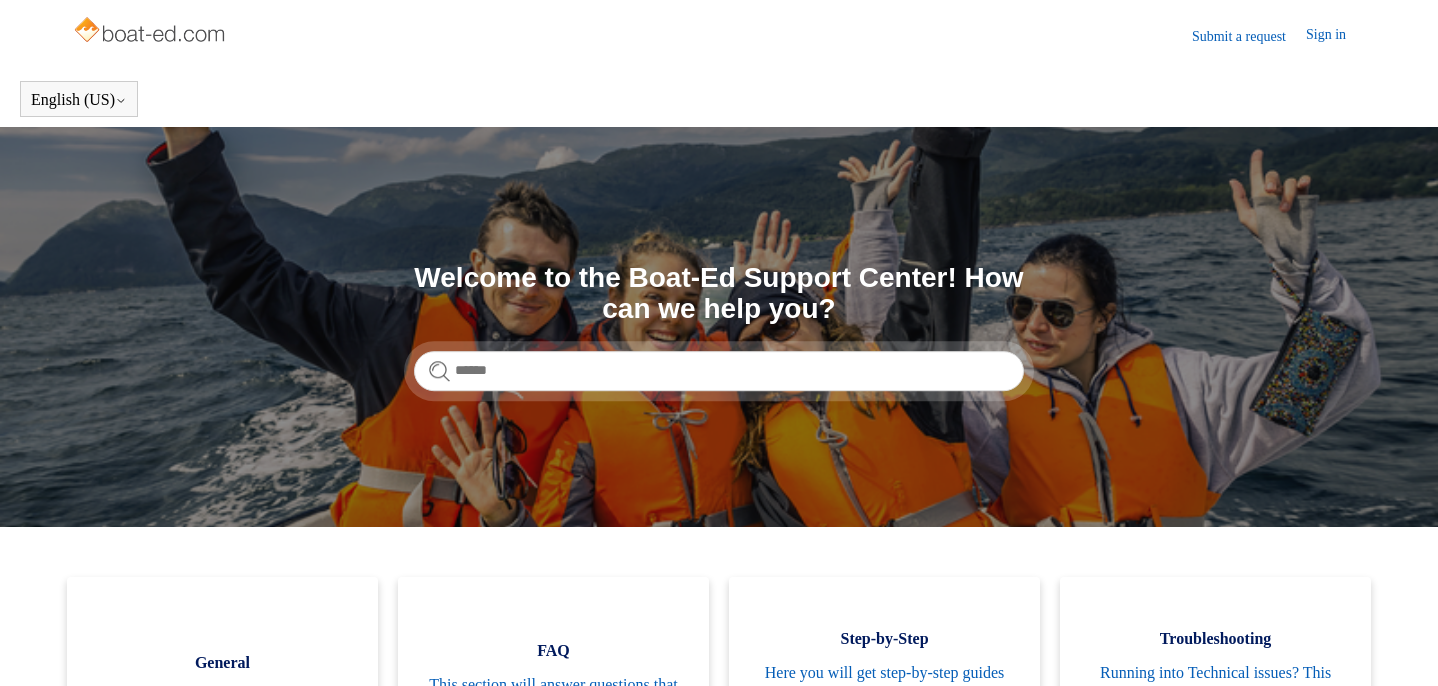 scroll, scrollTop: 0, scrollLeft: 0, axis: both 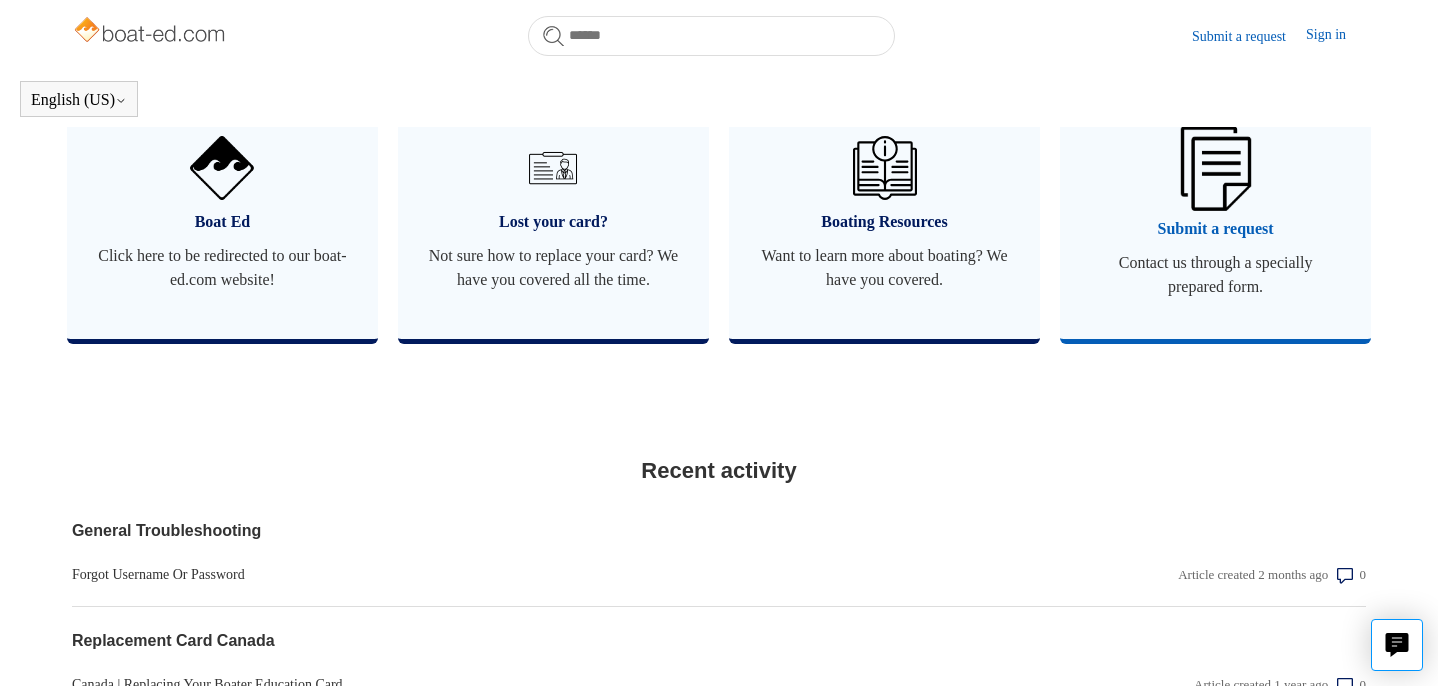 click at bounding box center (1215, 168) 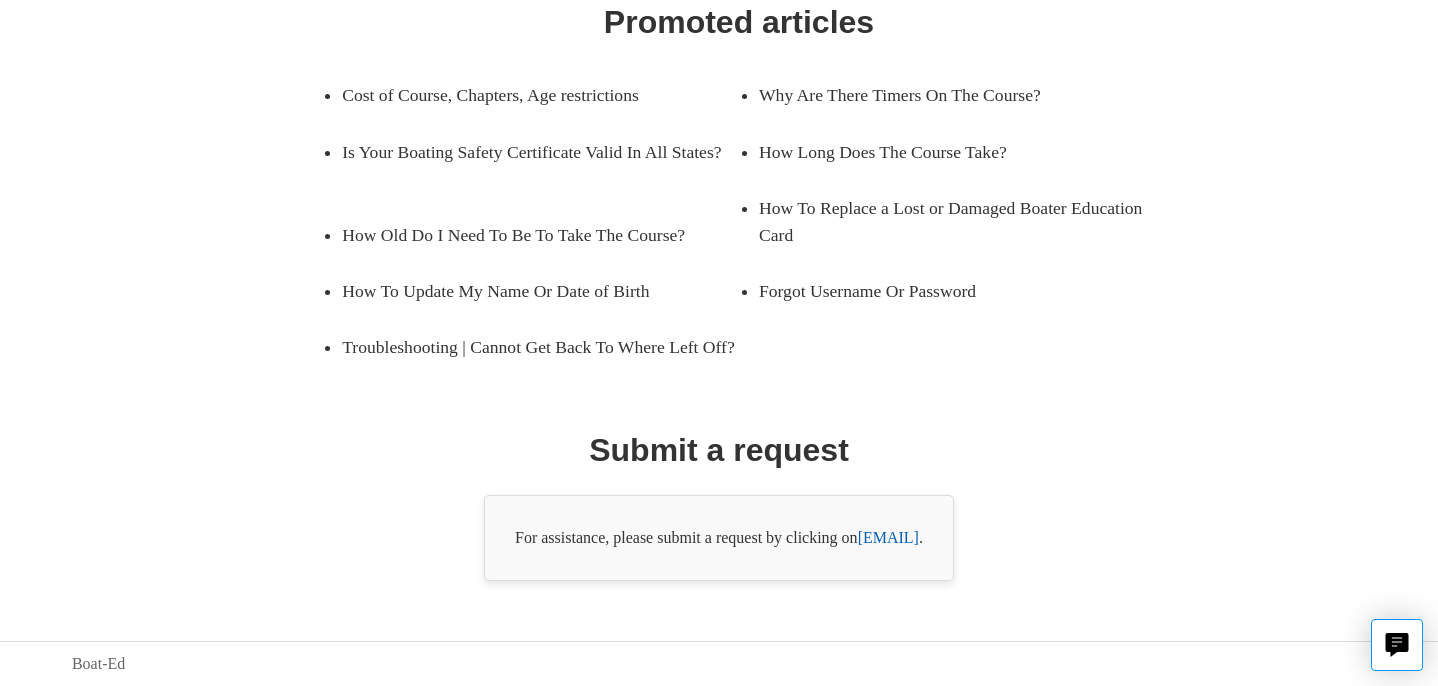 scroll, scrollTop: 392, scrollLeft: 0, axis: vertical 